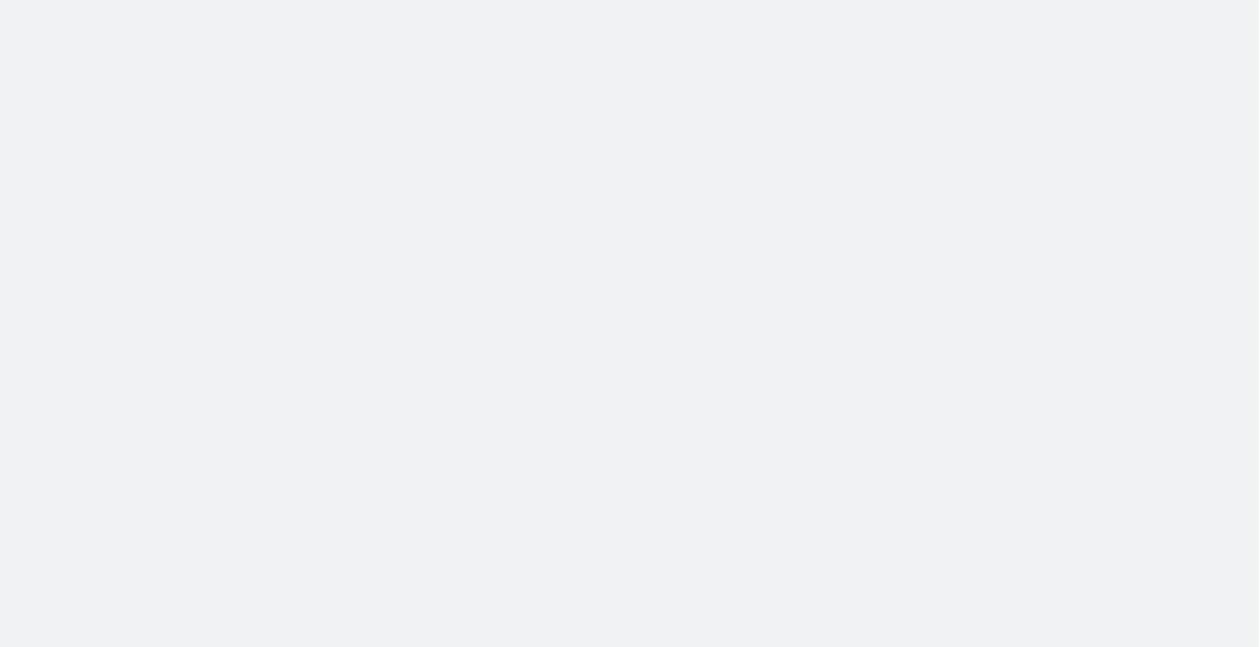 scroll, scrollTop: 0, scrollLeft: 0, axis: both 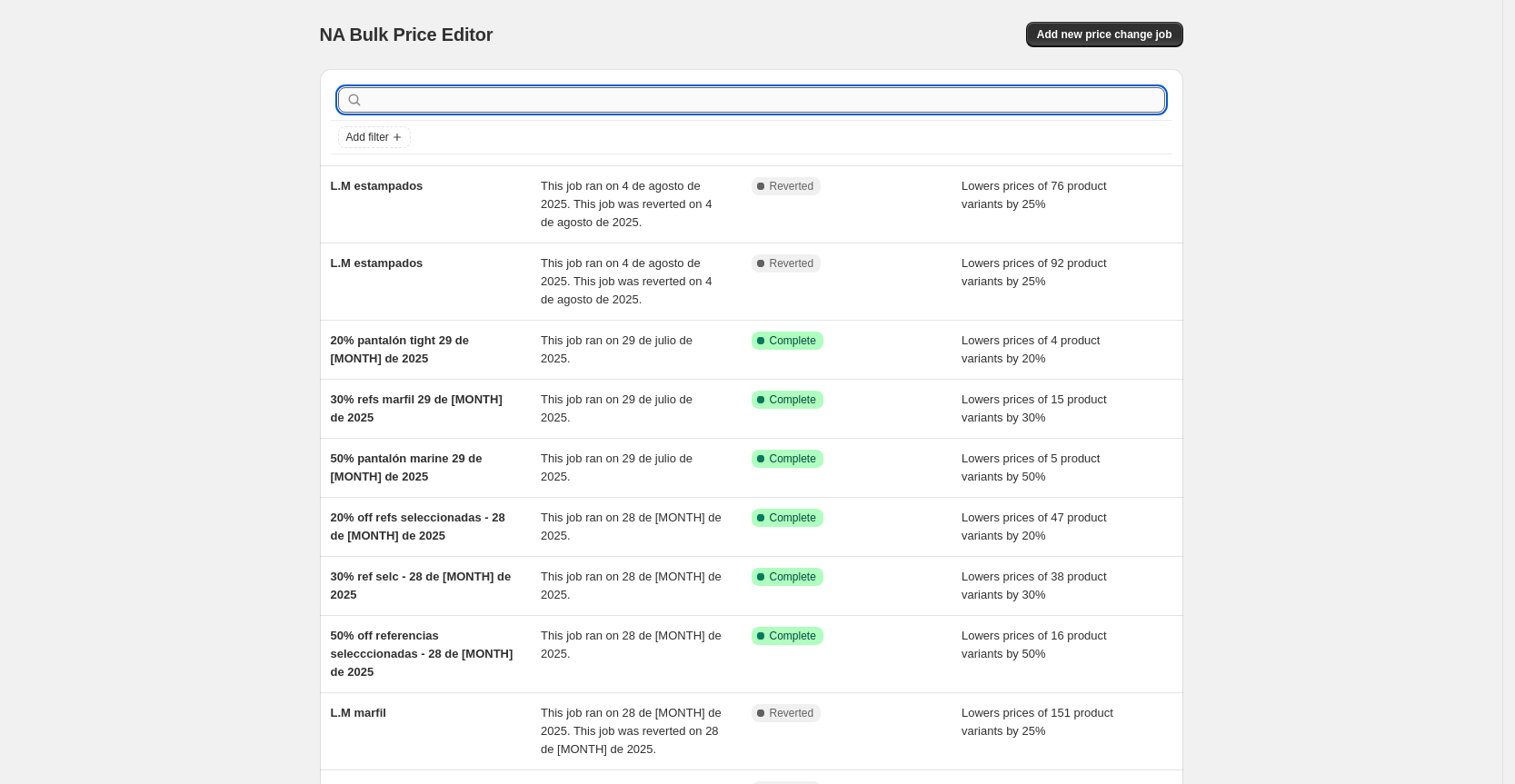 click at bounding box center (766, 100) 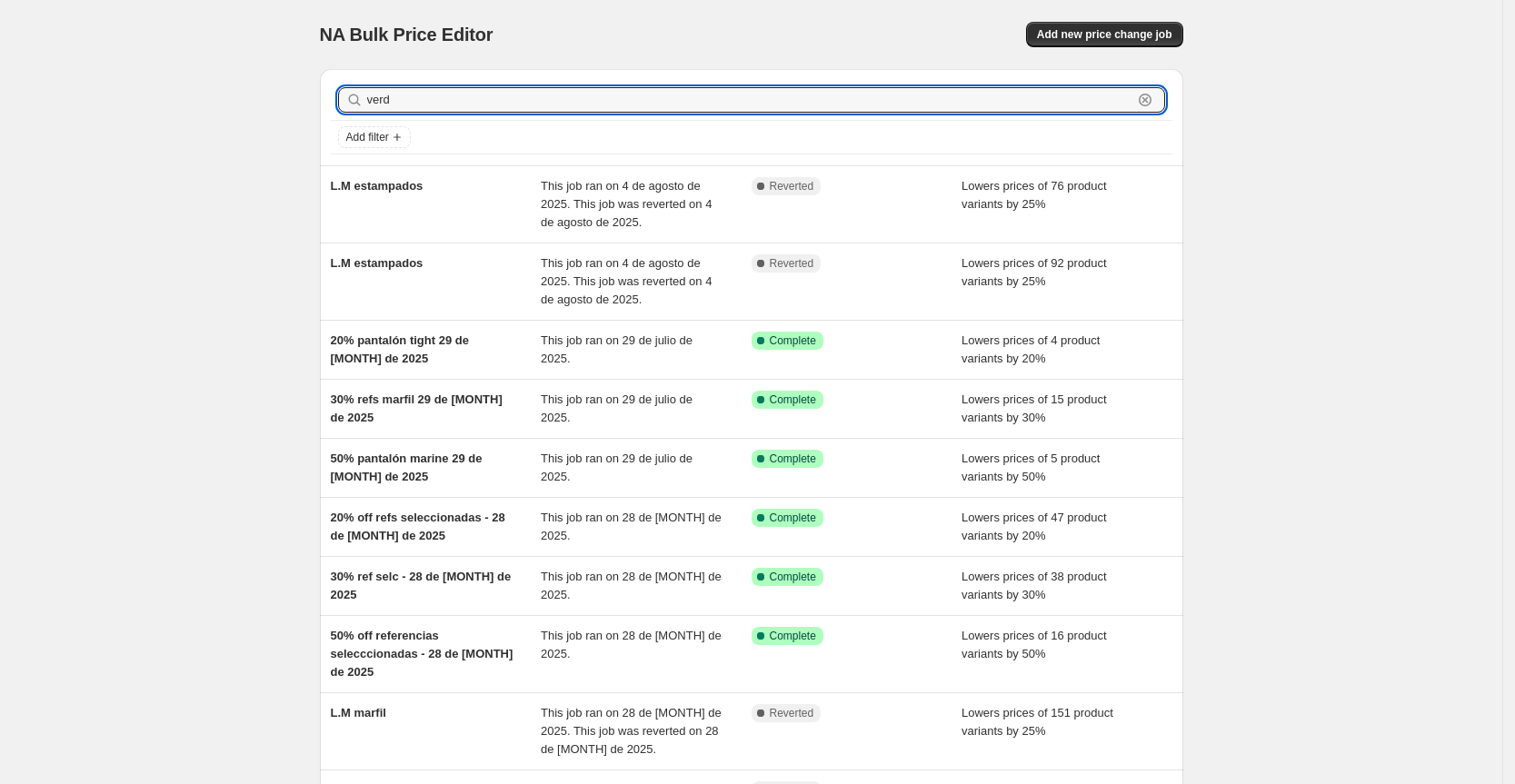 type on "verde" 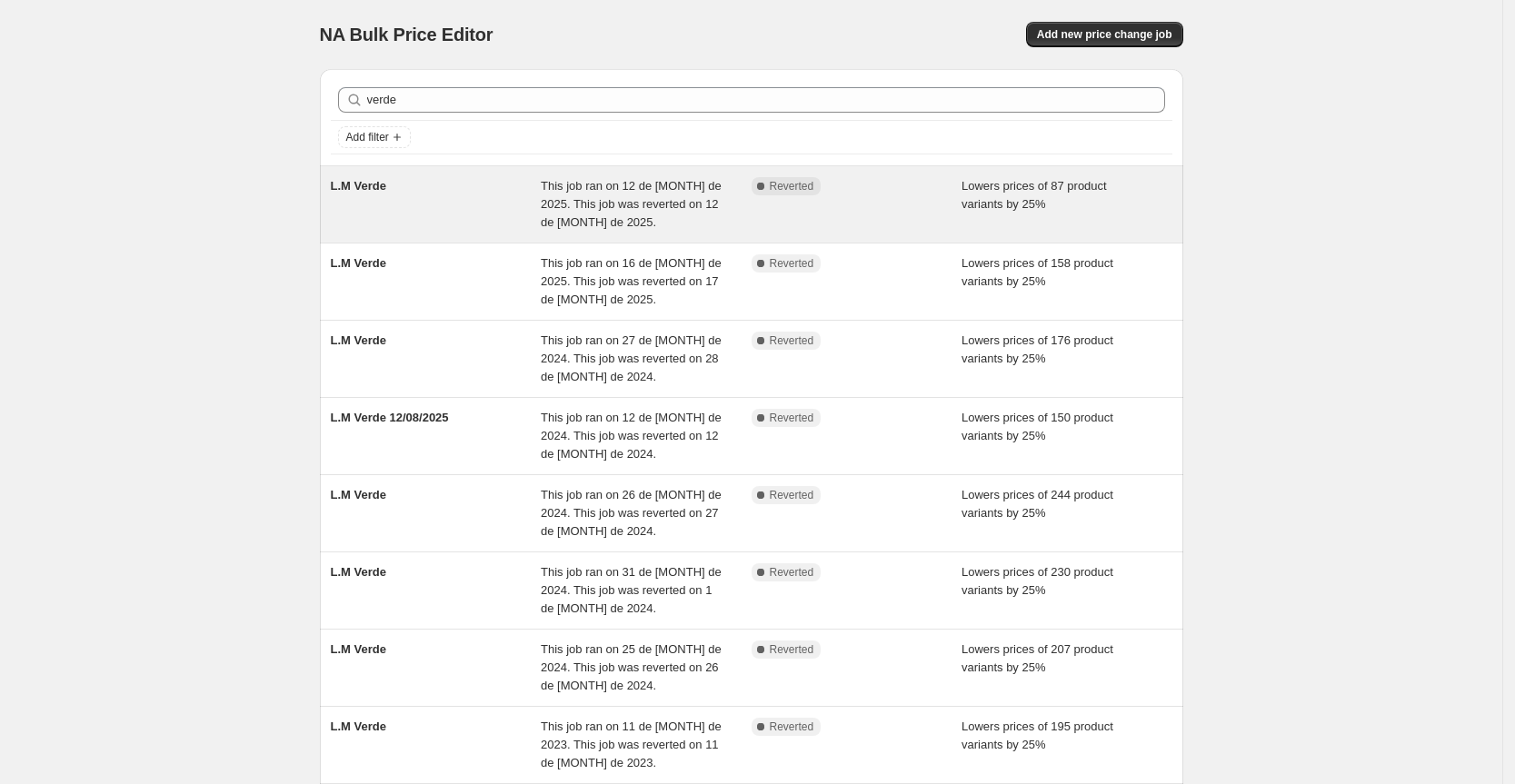 click on "L.M Verde" at bounding box center [436, 204] 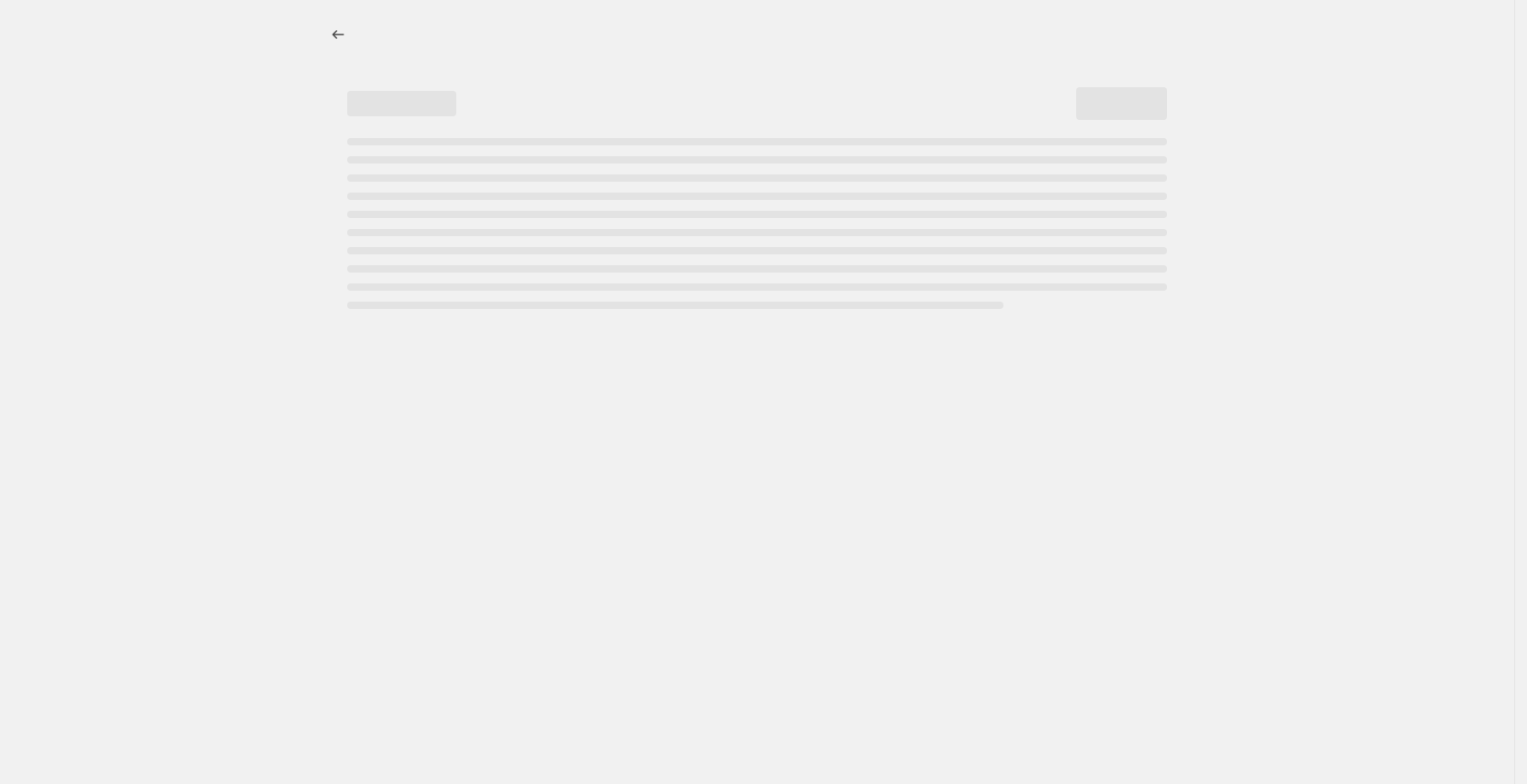 select on "percentage" 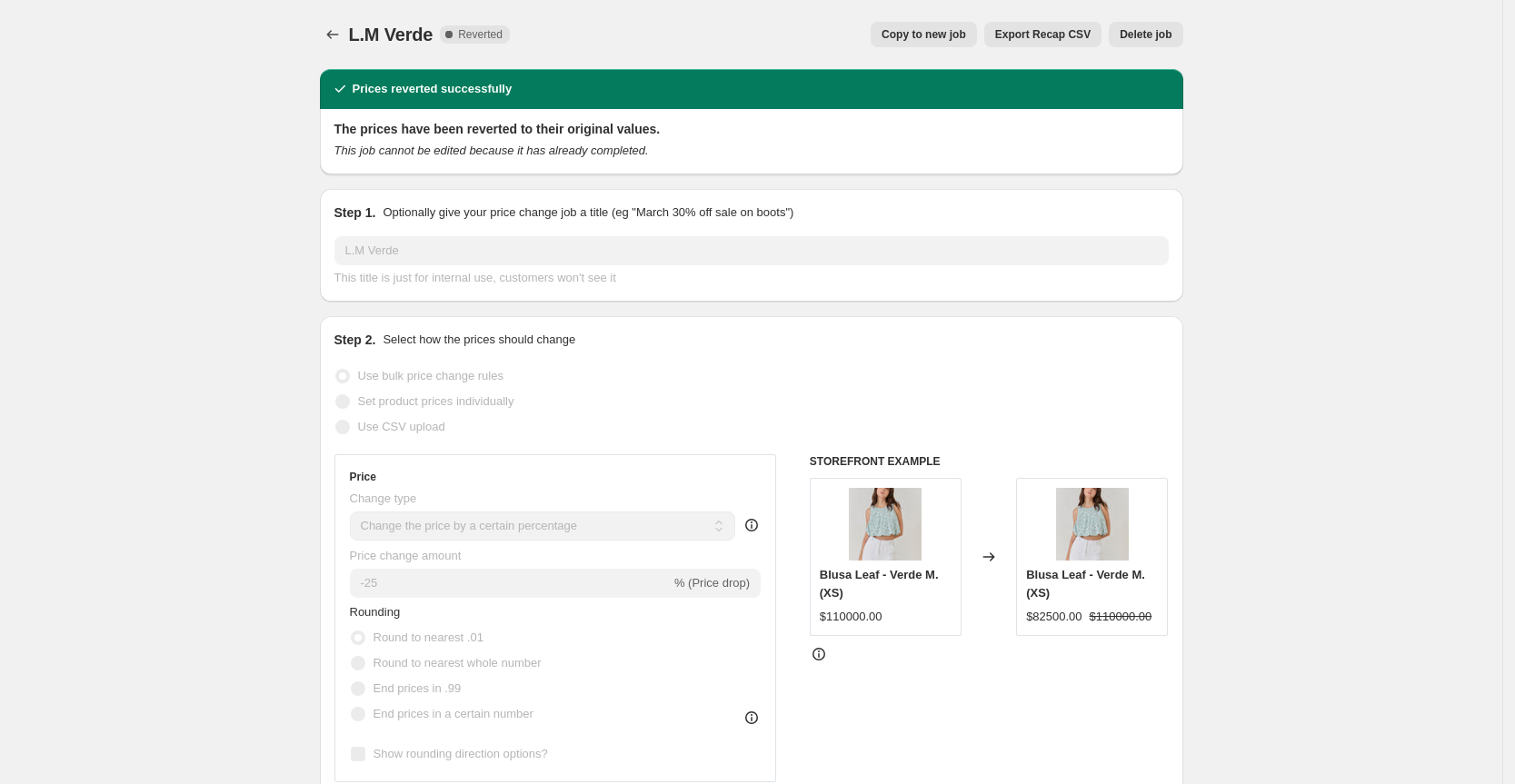 click on "Copy to new job" at bounding box center (923, 35) 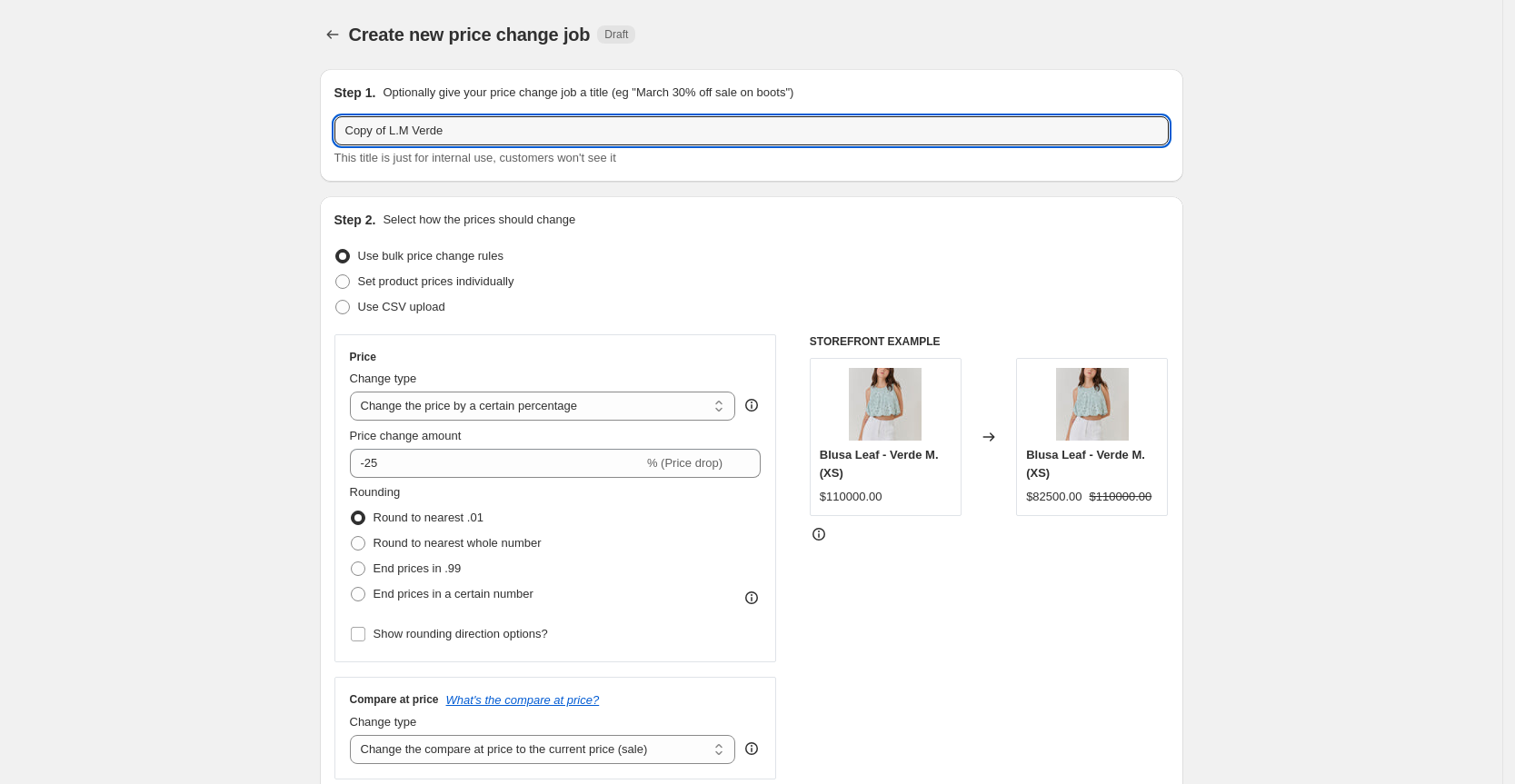 drag, startPoint x: 391, startPoint y: 135, endPoint x: 265, endPoint y: 136, distance: 126.00397 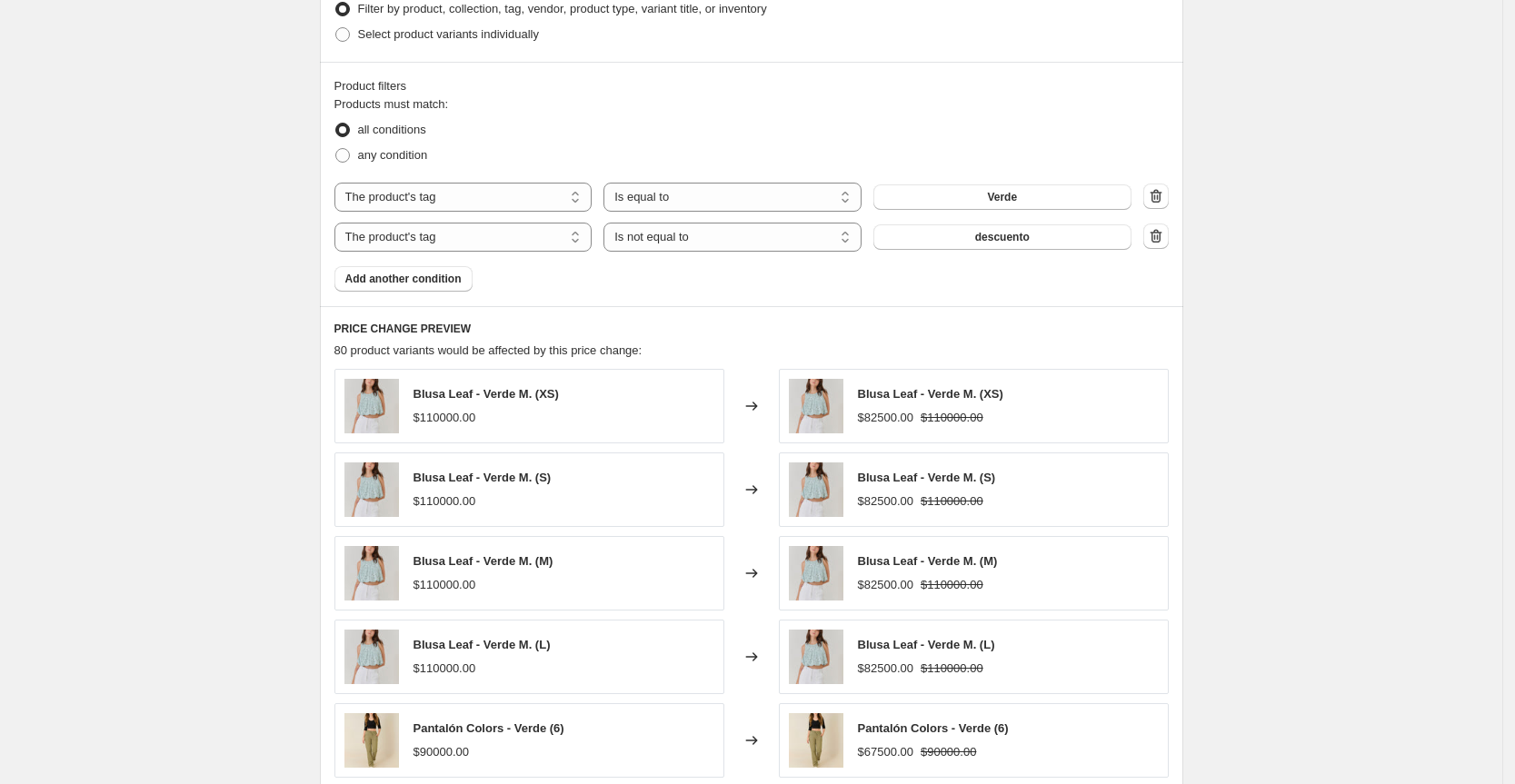 scroll, scrollTop: 1272, scrollLeft: 0, axis: vertical 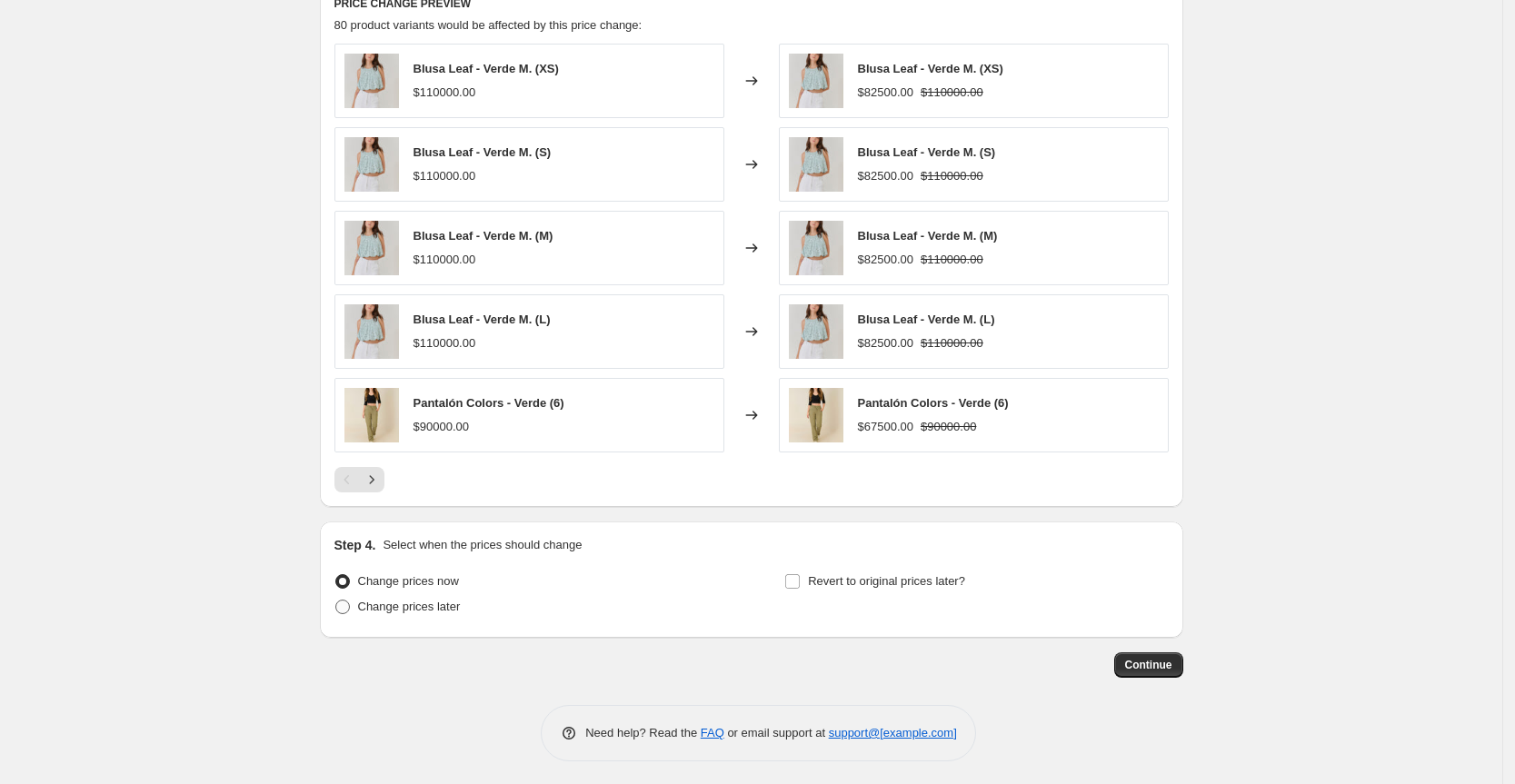 type on "L.M Verde" 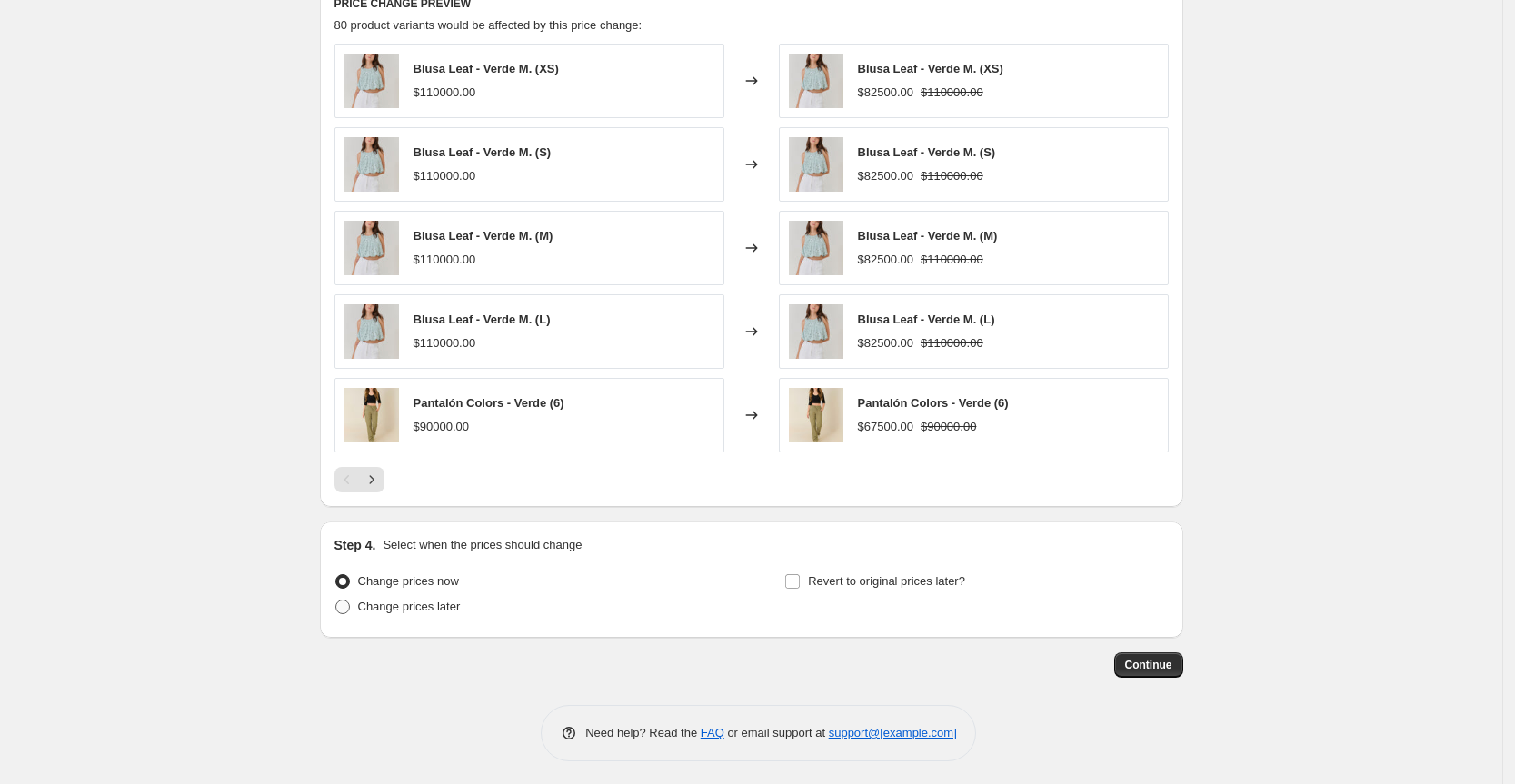 radio on "true" 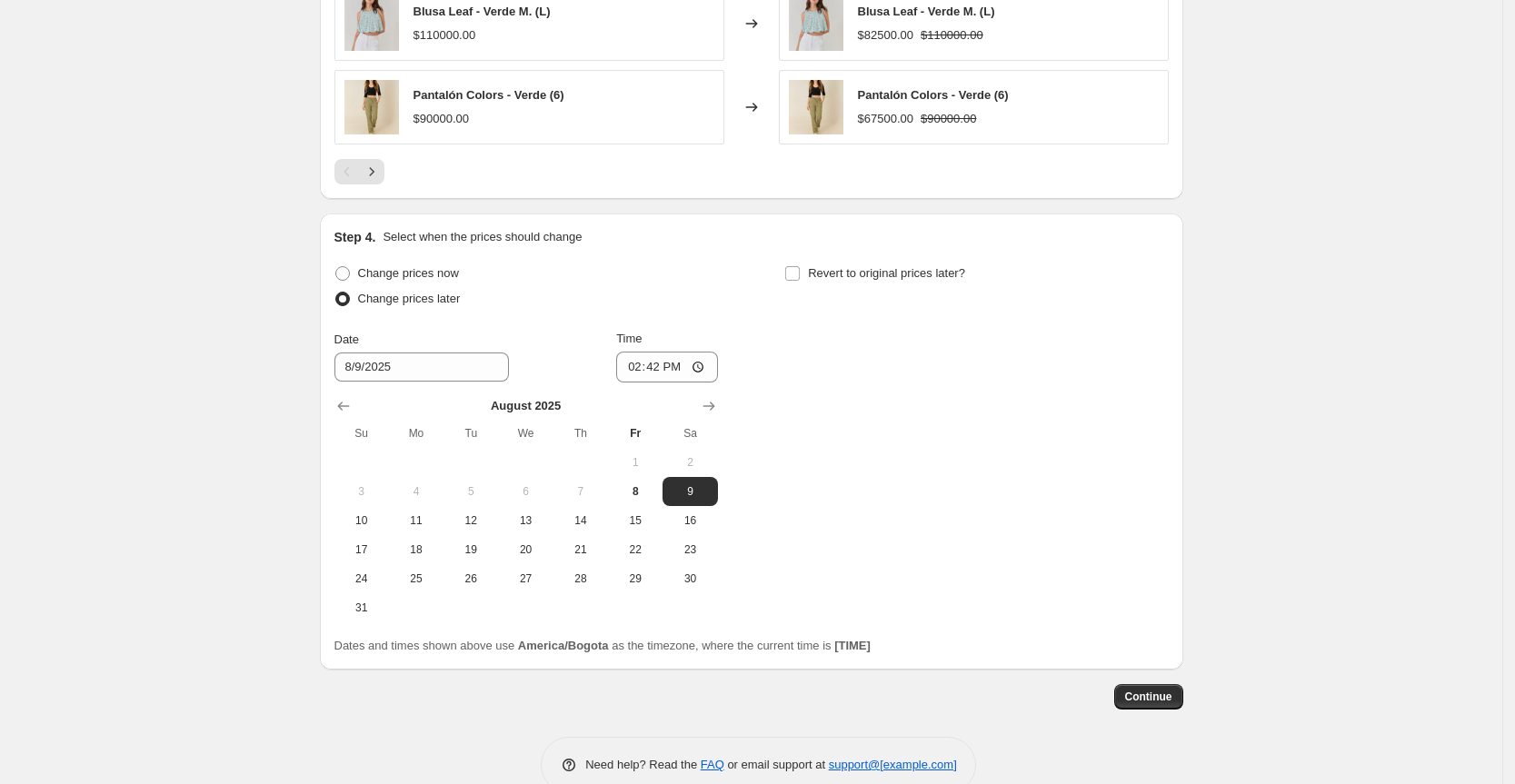 scroll, scrollTop: 1581, scrollLeft: 0, axis: vertical 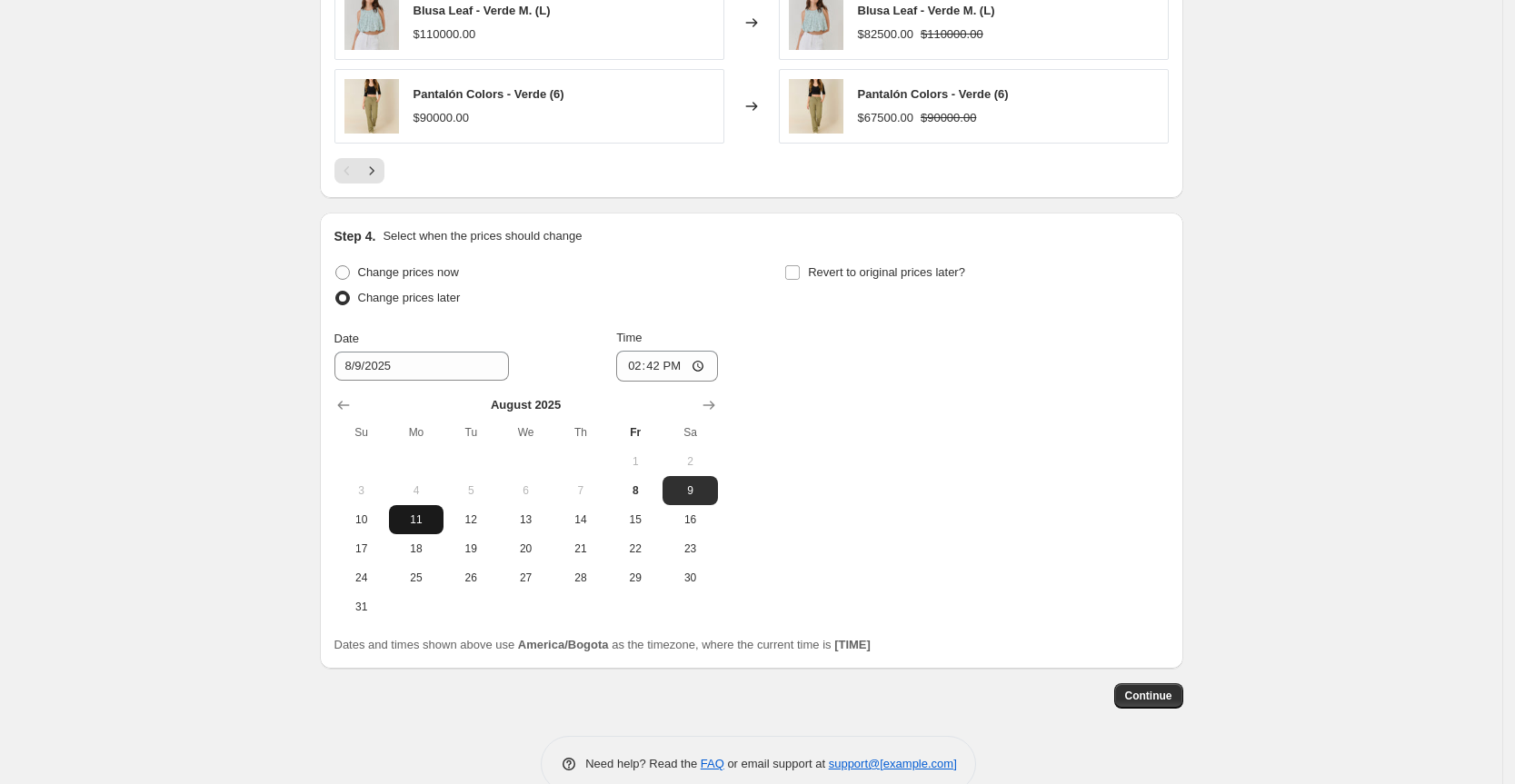 click on "11" at bounding box center (416, 520) 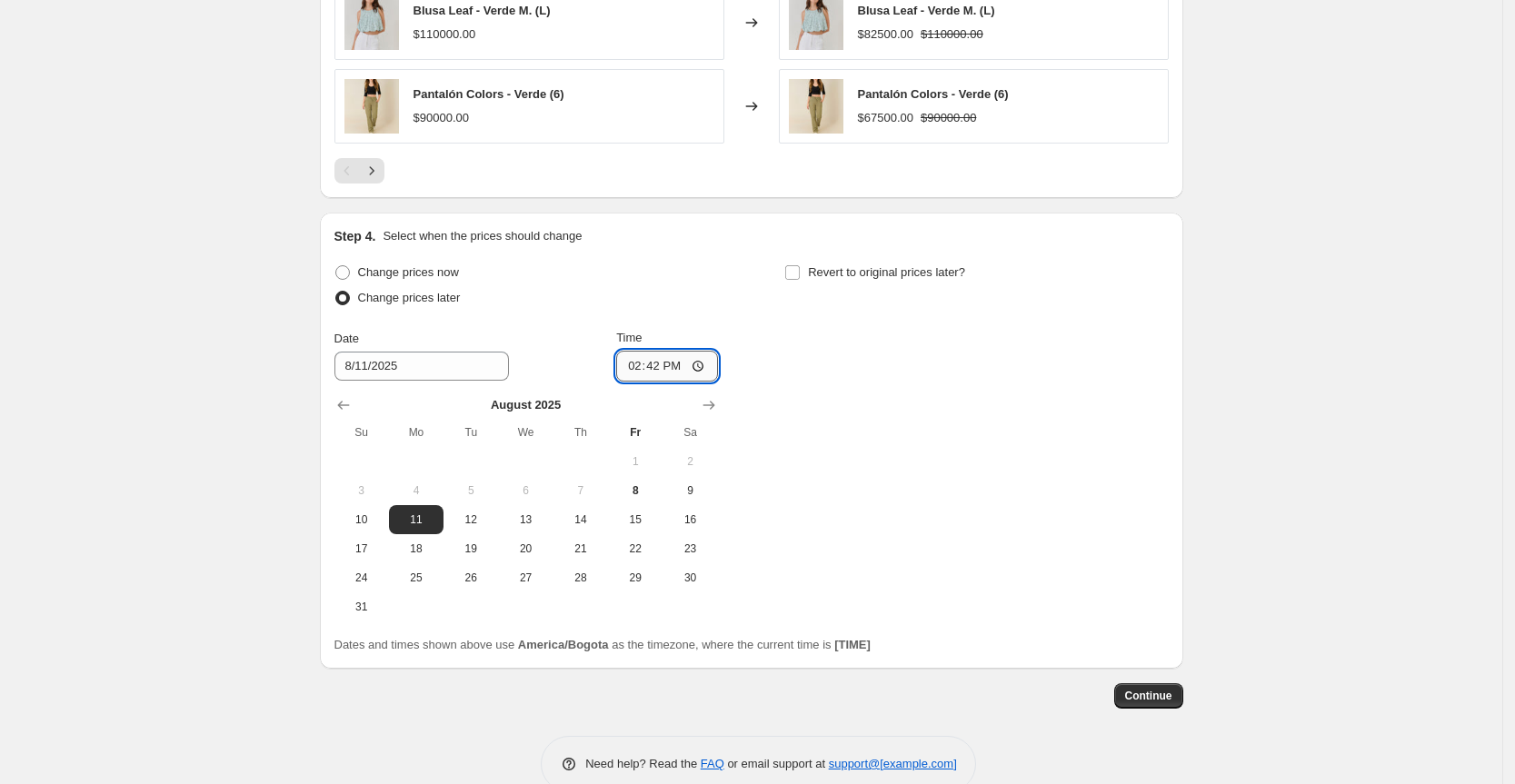 click on "14:42" at bounding box center (667, 366) 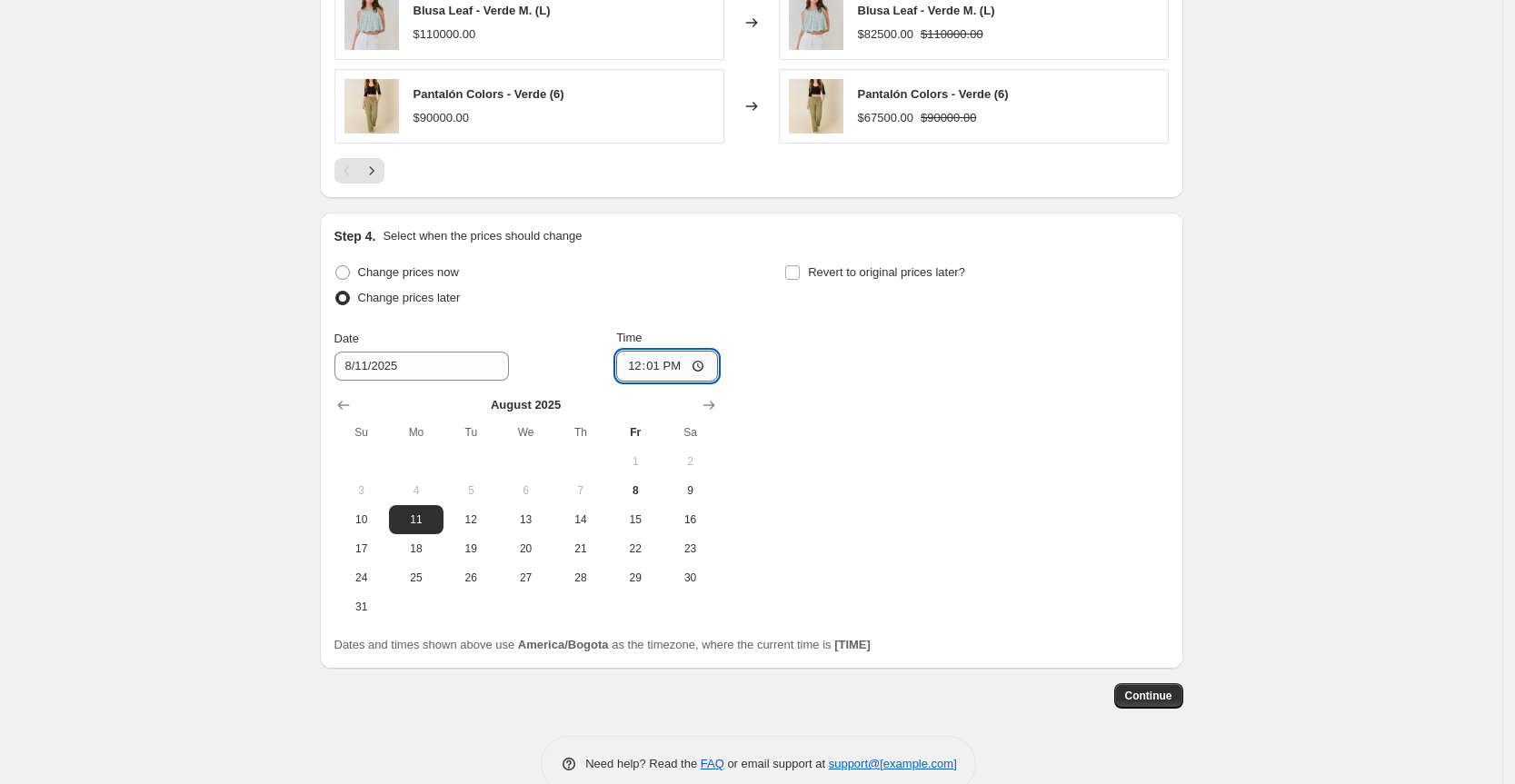 type on "00:01" 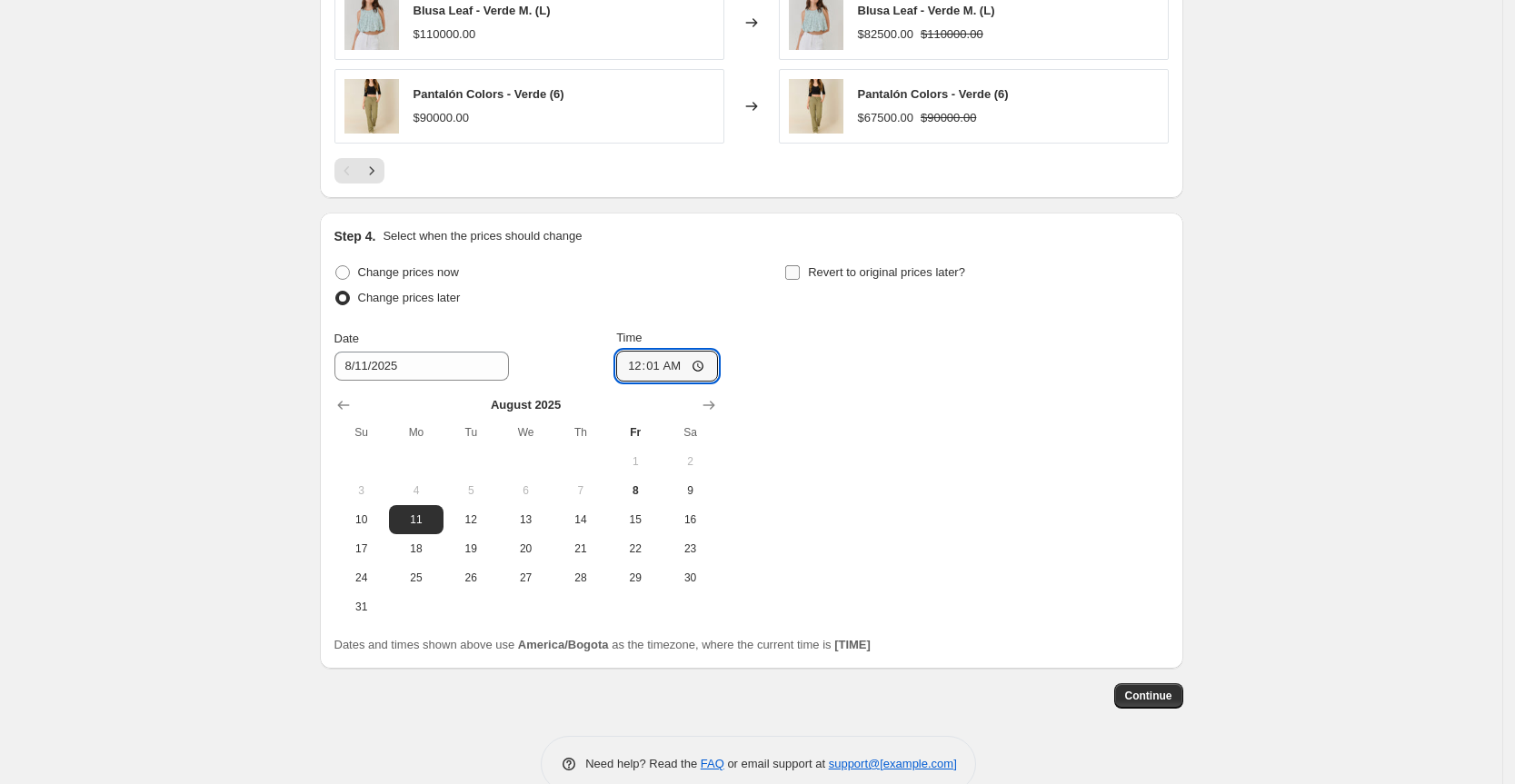 click on "Revert to original prices later?" at bounding box center [792, 273] 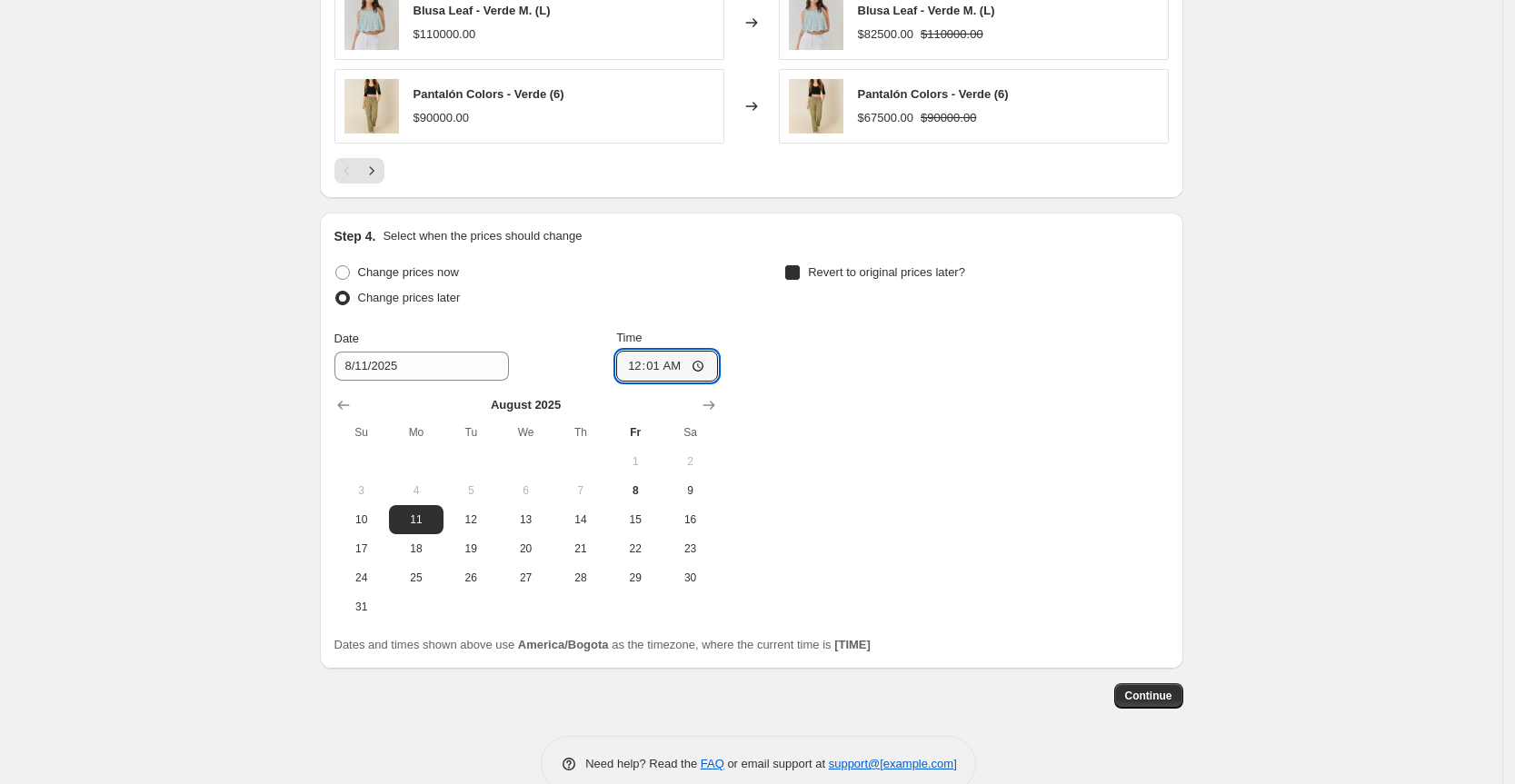 checkbox on "true" 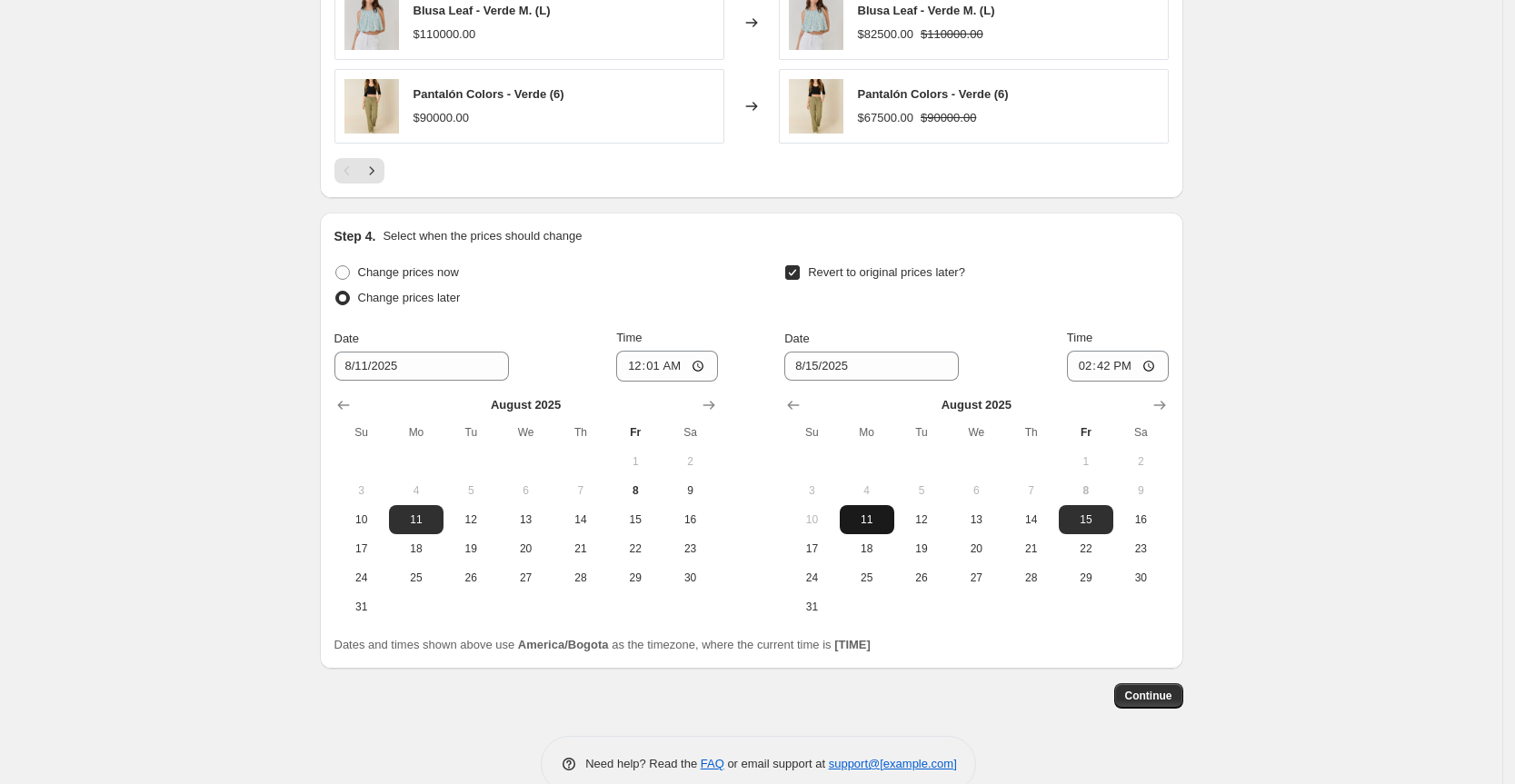 click on "11" at bounding box center (867, 520) 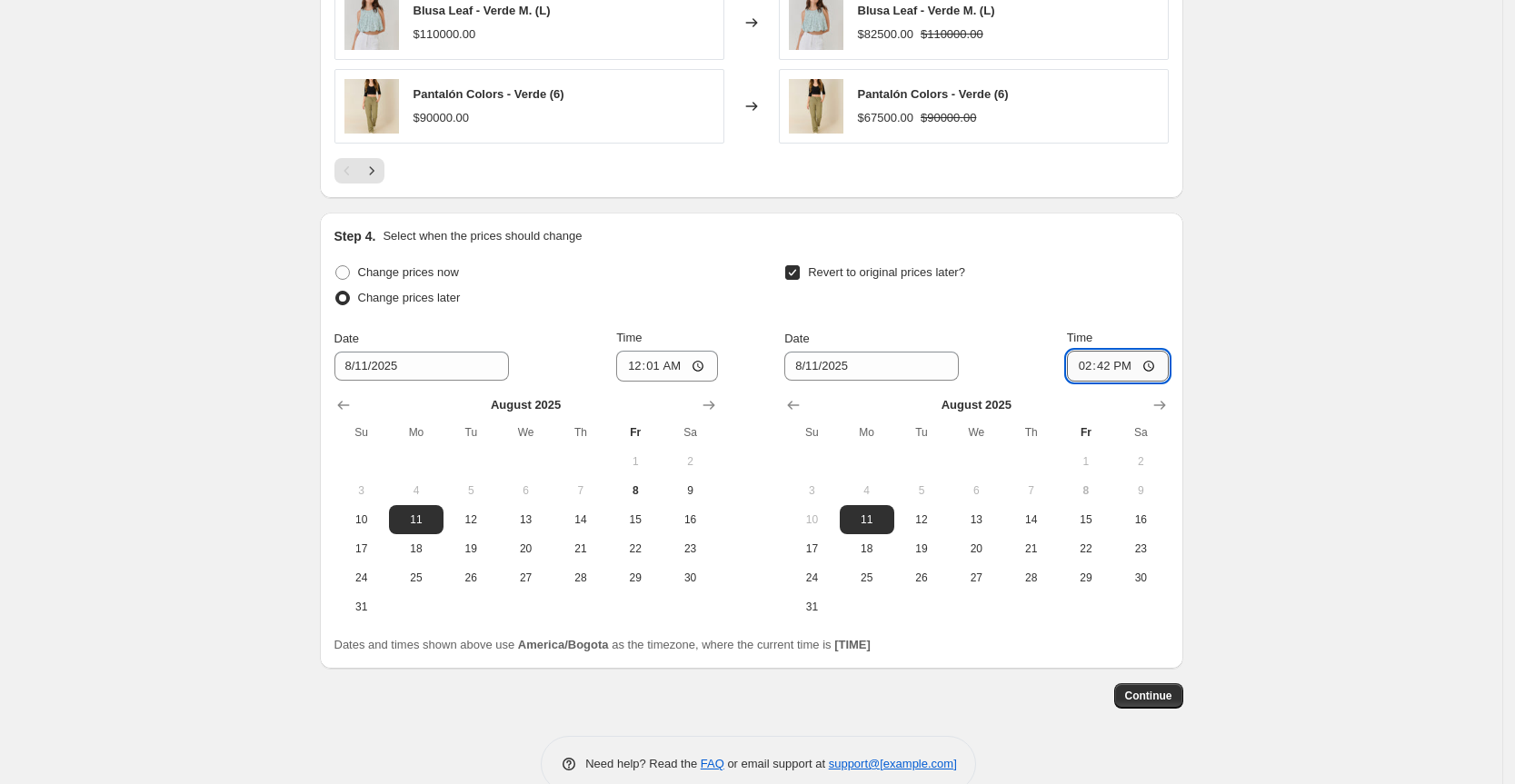 click on "14:42" at bounding box center [1118, 366] 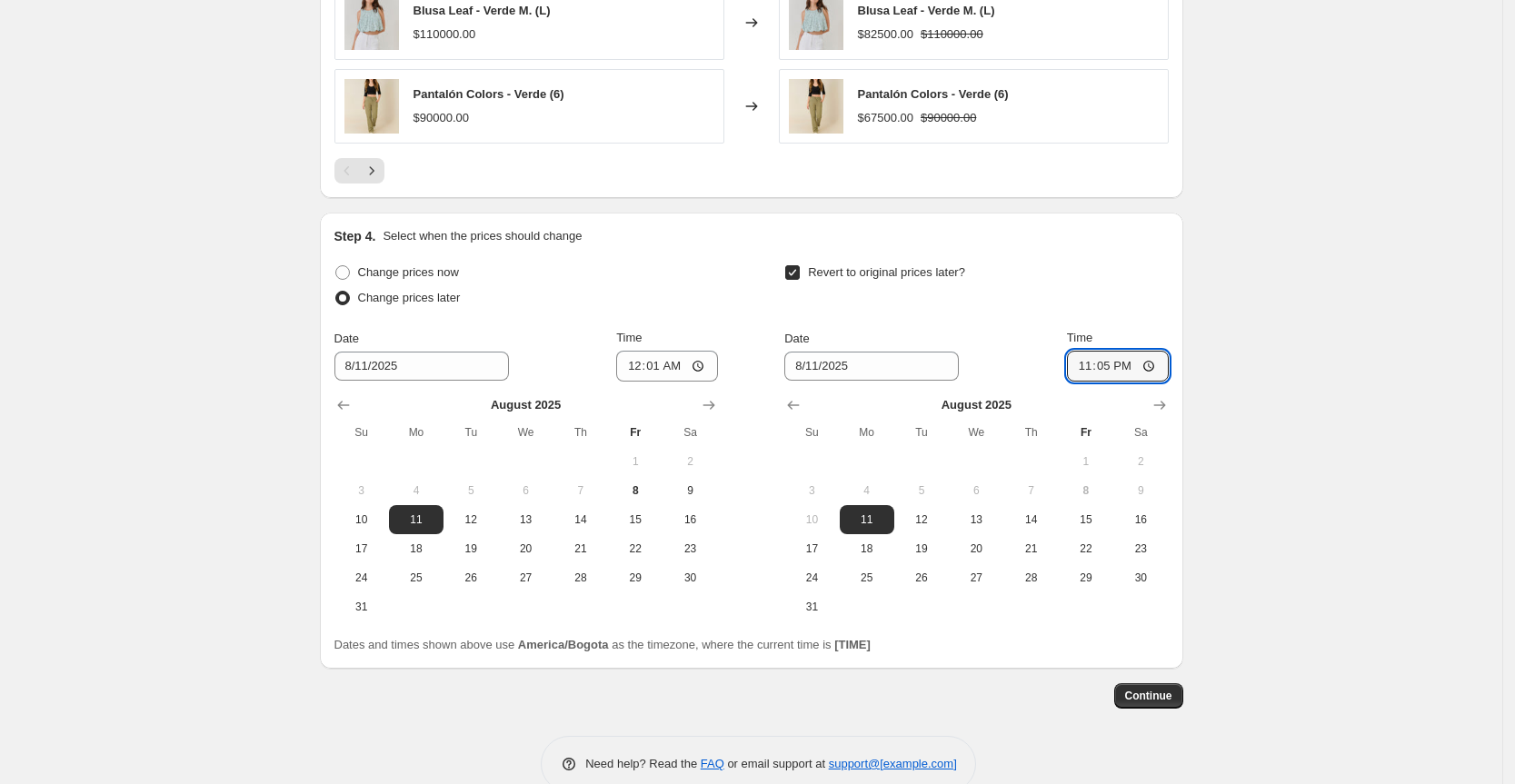 type on "23:59" 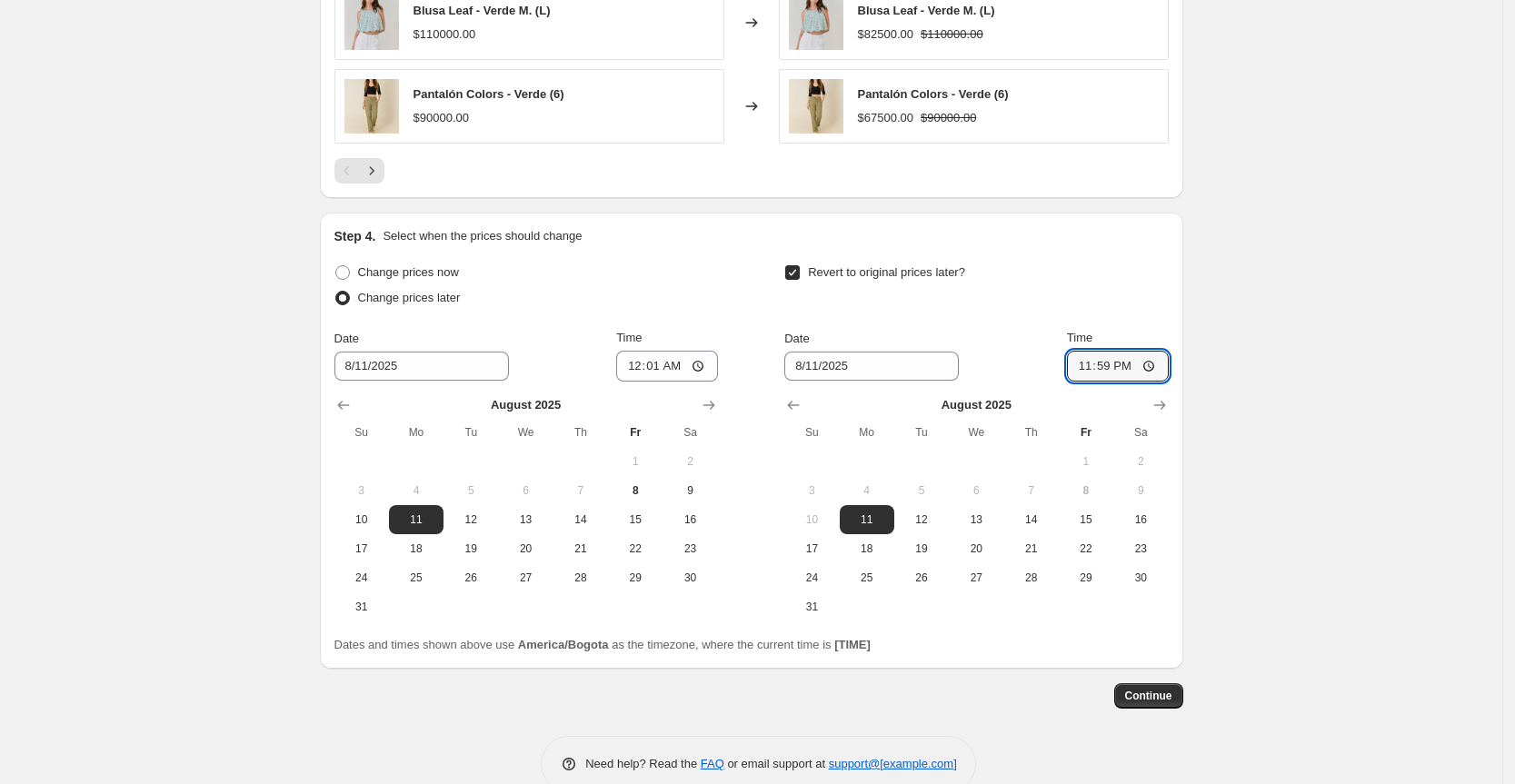 click on "Create new price change job. This page is ready Create new price change job Draft Step 1. Optionally give your price change job a title (eg "March 30% off sale on boots") L.M Verde This title is just for internal use, customers won't see it Step 2. Select how the prices should change Use bulk price change rules Set product prices individually Use CSV upload Price Change type Change the price to a certain amount Change the price by a certain amount Change the price by a certain percentage Change the price to the current compare at price (price before sale) Change the price by a certain amount relative to the compare at price Change the price by a certain percentage relative to the compare at price Don't change the price Change the price by a certain percentage relative to the cost per item Change price to certain cost margin Change the price by a certain percentage Price change amount -25 % (Price drop) Rounding Round to nearest .01 Round to nearest whole number End prices in .99 End prices in a certain number" at bounding box center (751, -381) 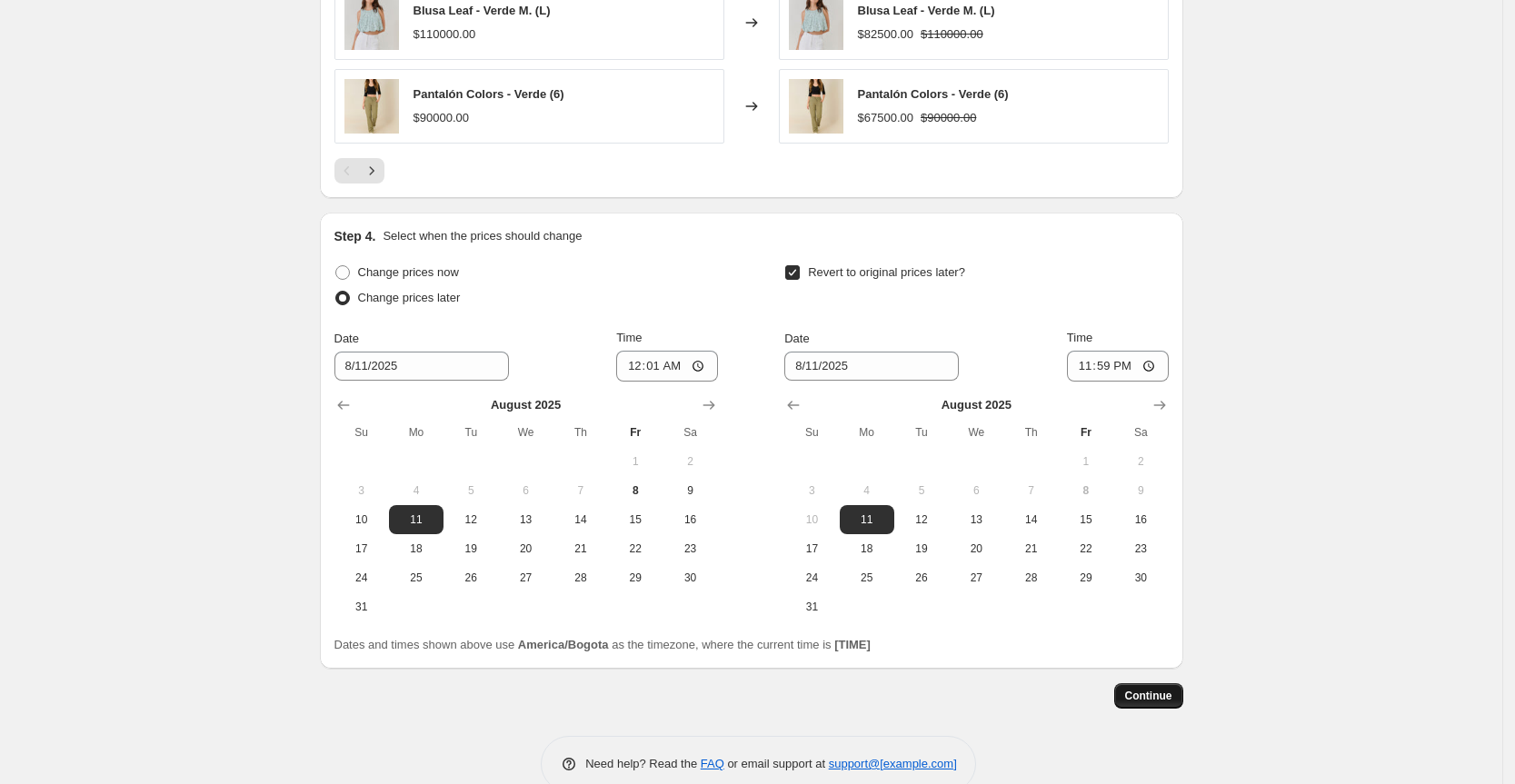 click on "Continue" at bounding box center (1149, 696) 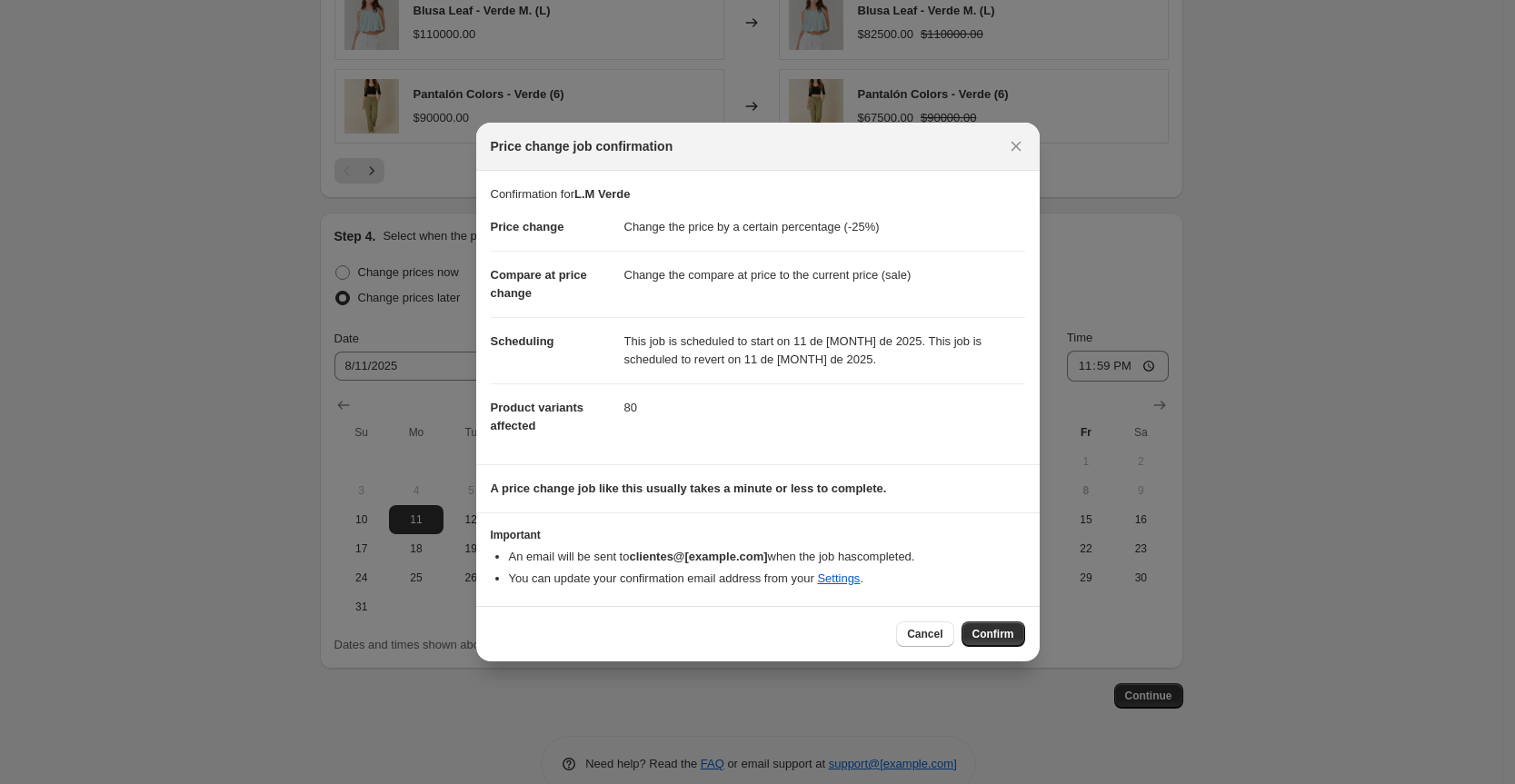 click on "Confirm" at bounding box center [993, 634] 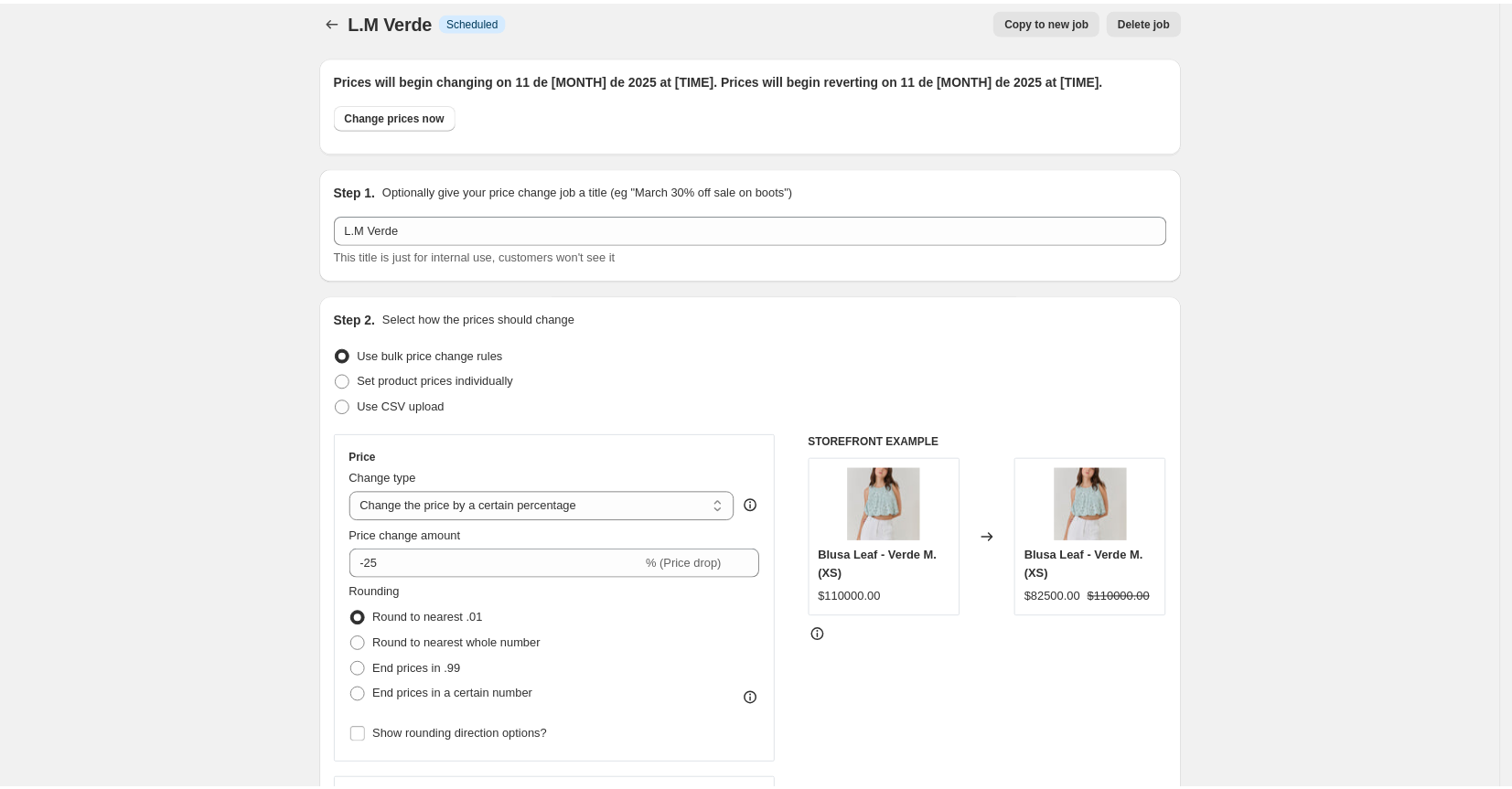 scroll, scrollTop: 0, scrollLeft: 0, axis: both 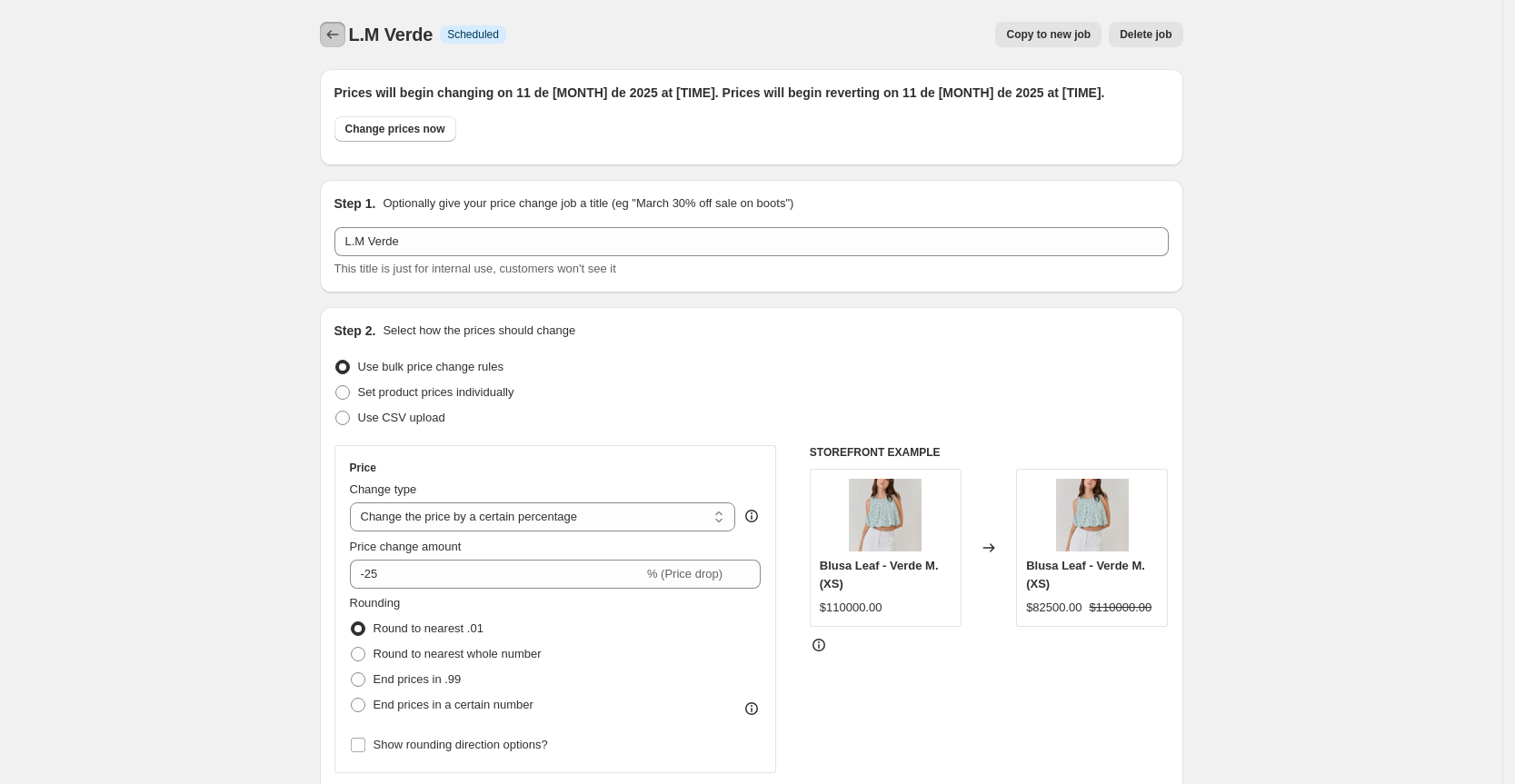 click 